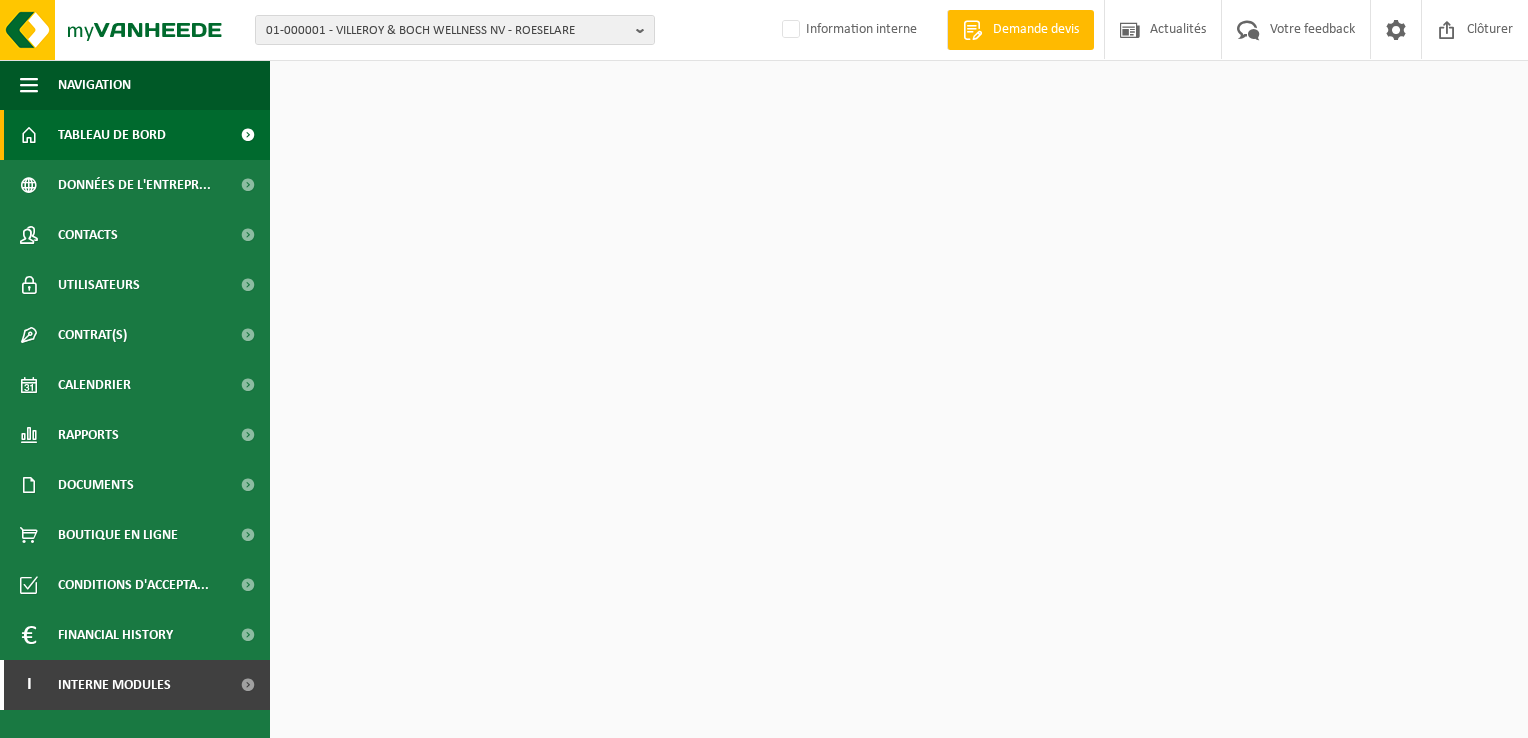 scroll, scrollTop: 0, scrollLeft: 0, axis: both 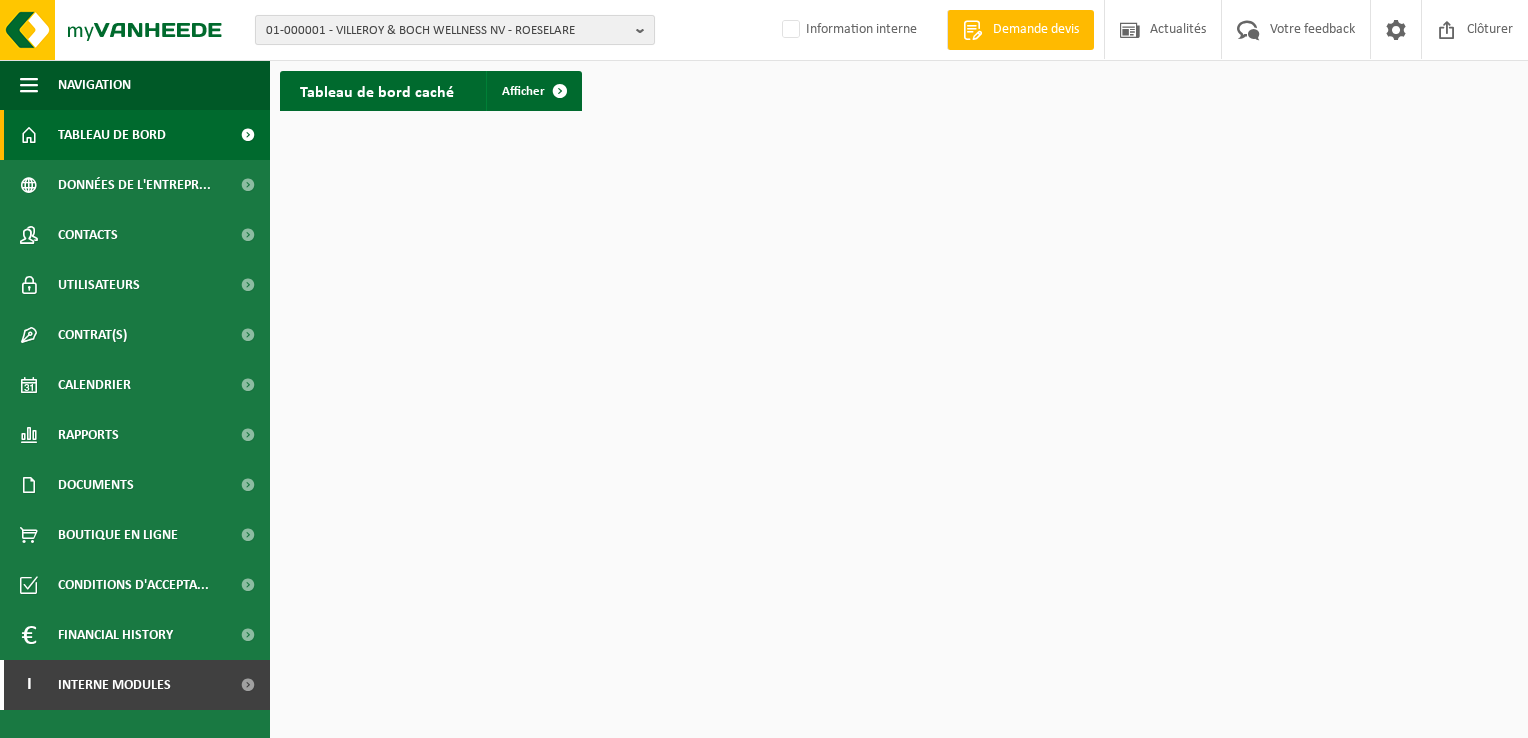 click at bounding box center [645, 30] 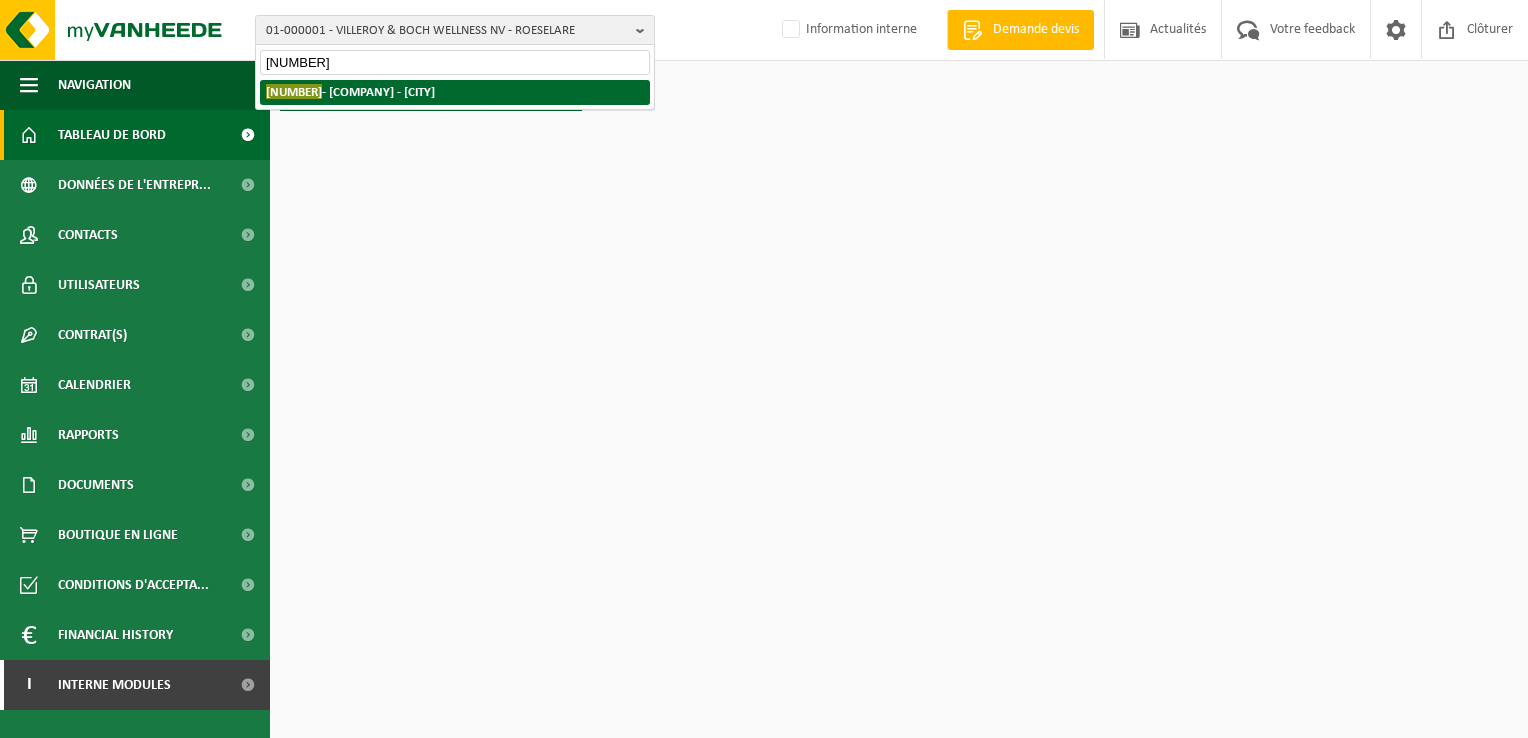 type on "01-073486" 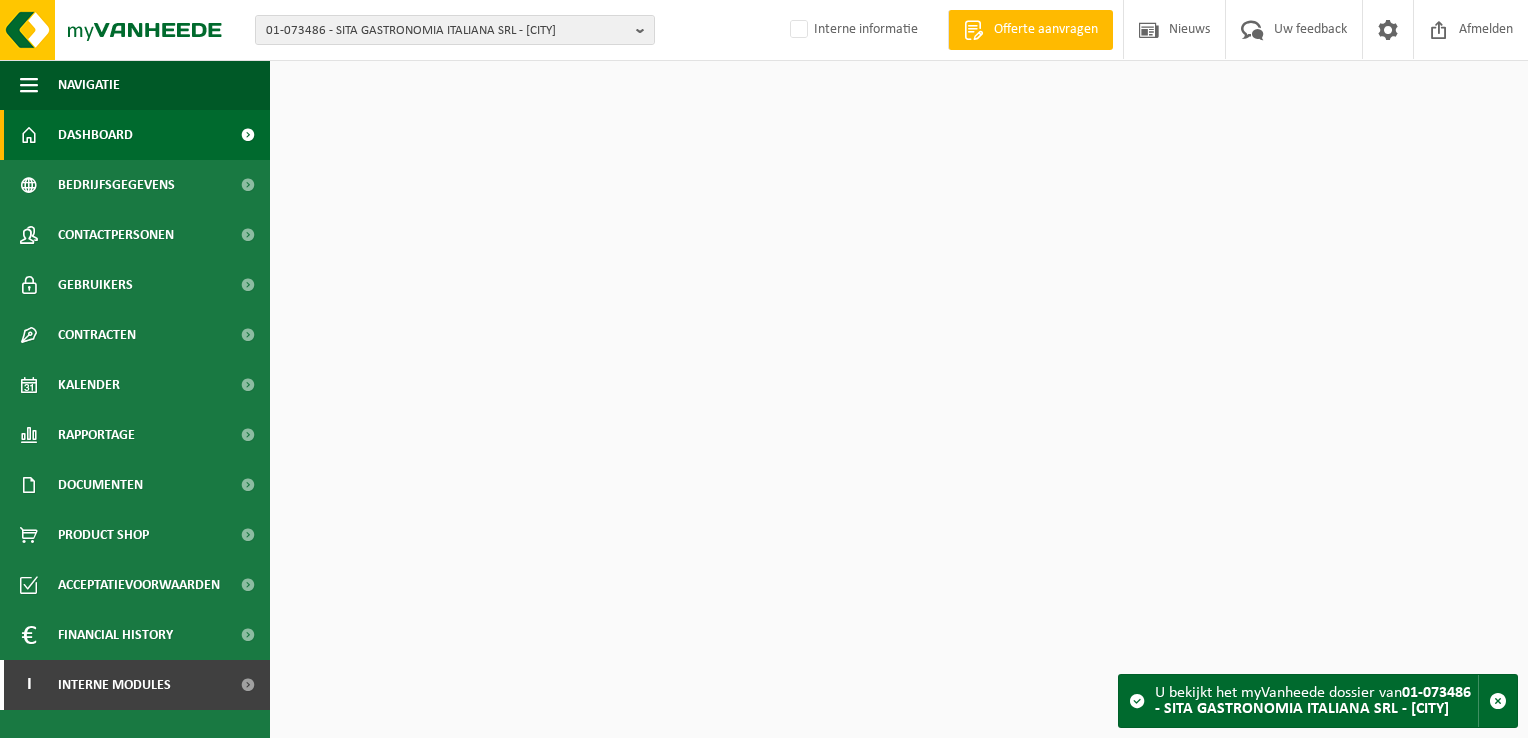 scroll, scrollTop: 0, scrollLeft: 0, axis: both 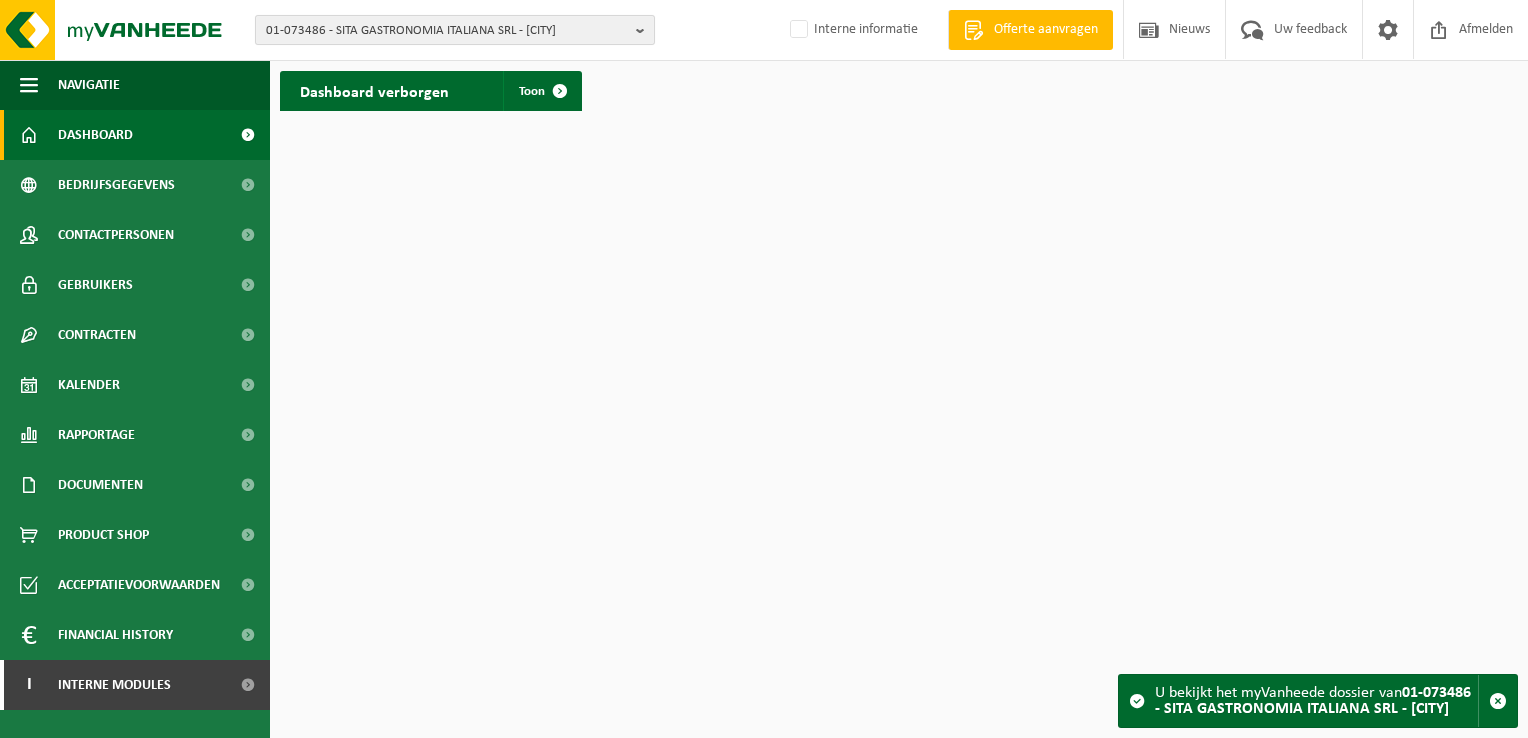 click on "01-073486 - SITA GASTRONOMIA ITALIANA SRL - COURCELLES" at bounding box center [455, 30] 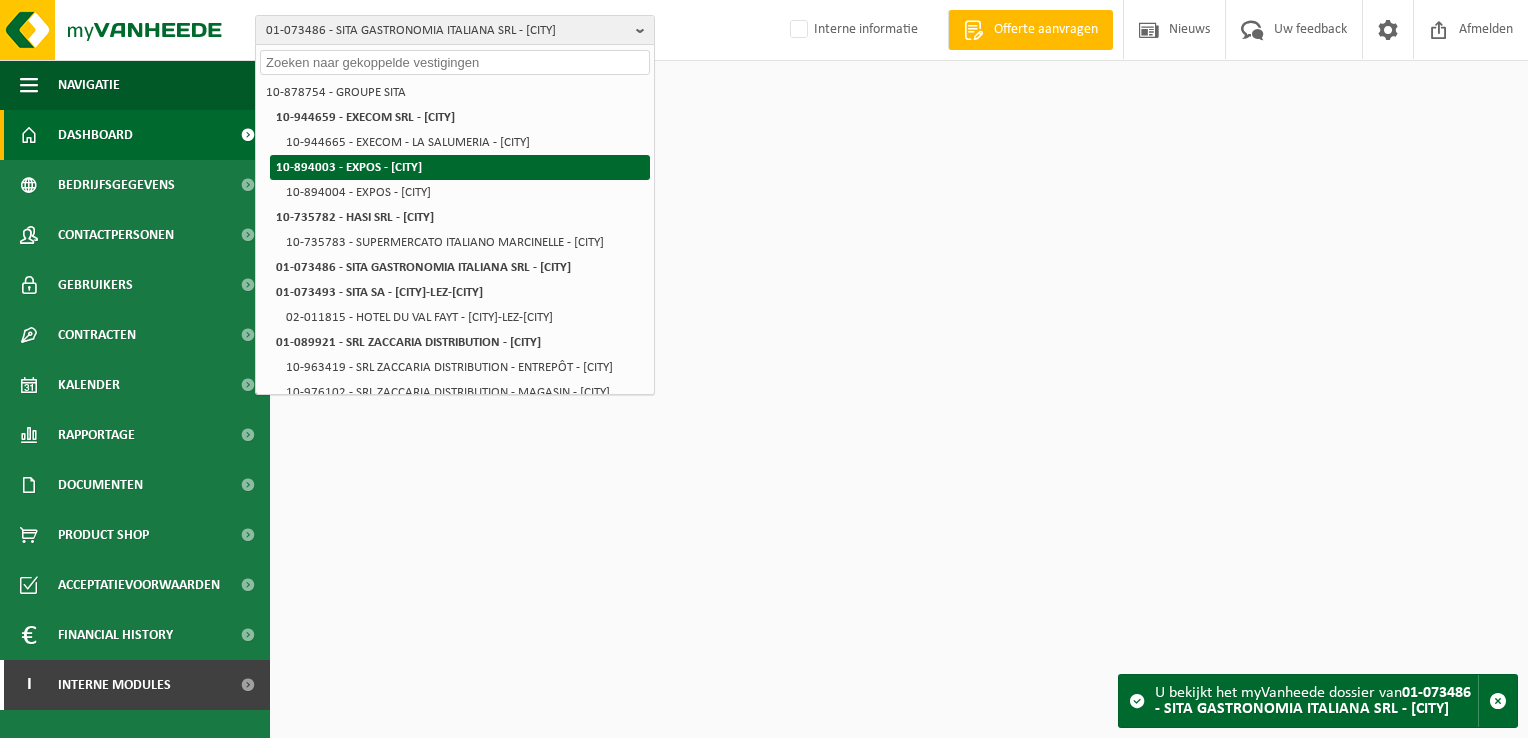 click on "10-894003 - EXPOS - LA LOUVIÈRE" at bounding box center (460, 167) 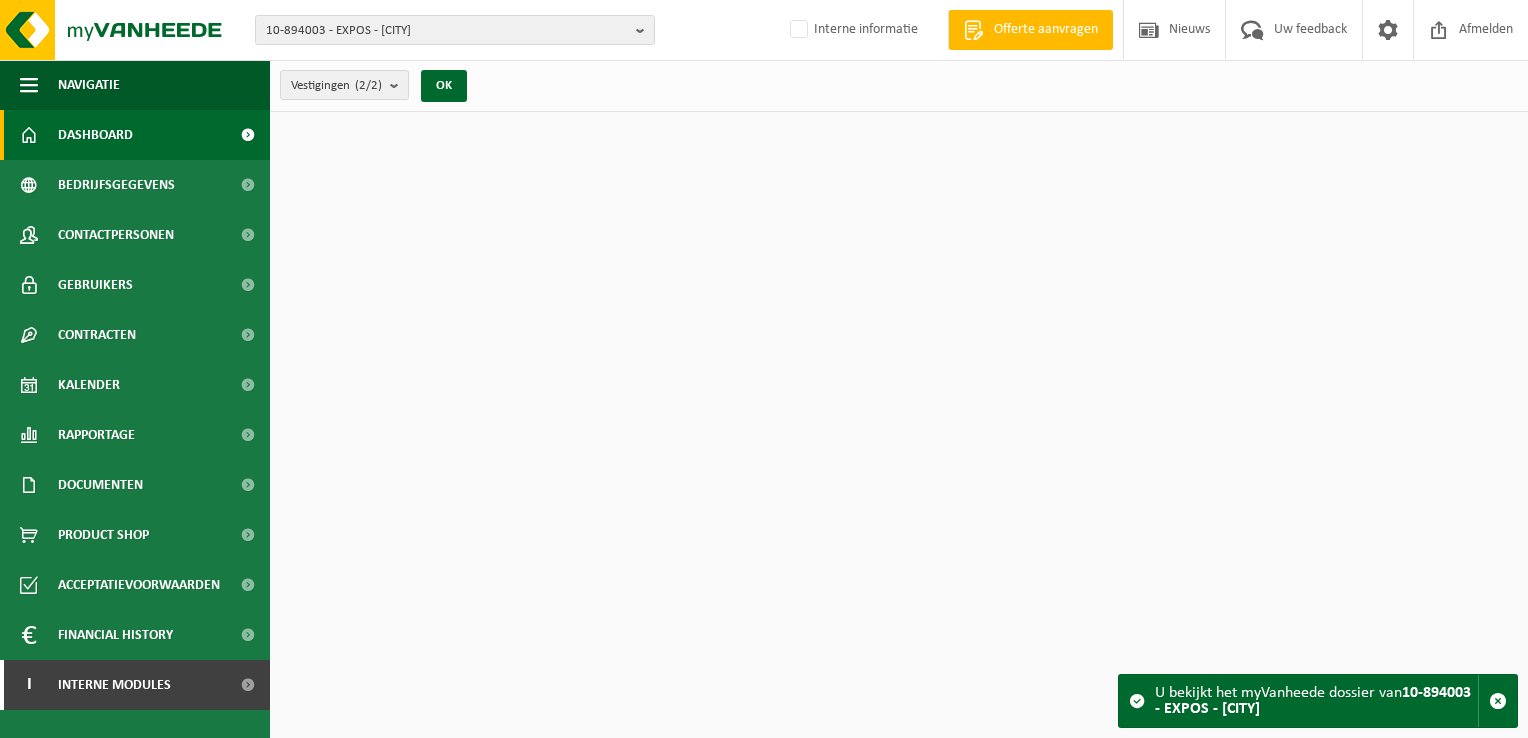 scroll, scrollTop: 0, scrollLeft: 0, axis: both 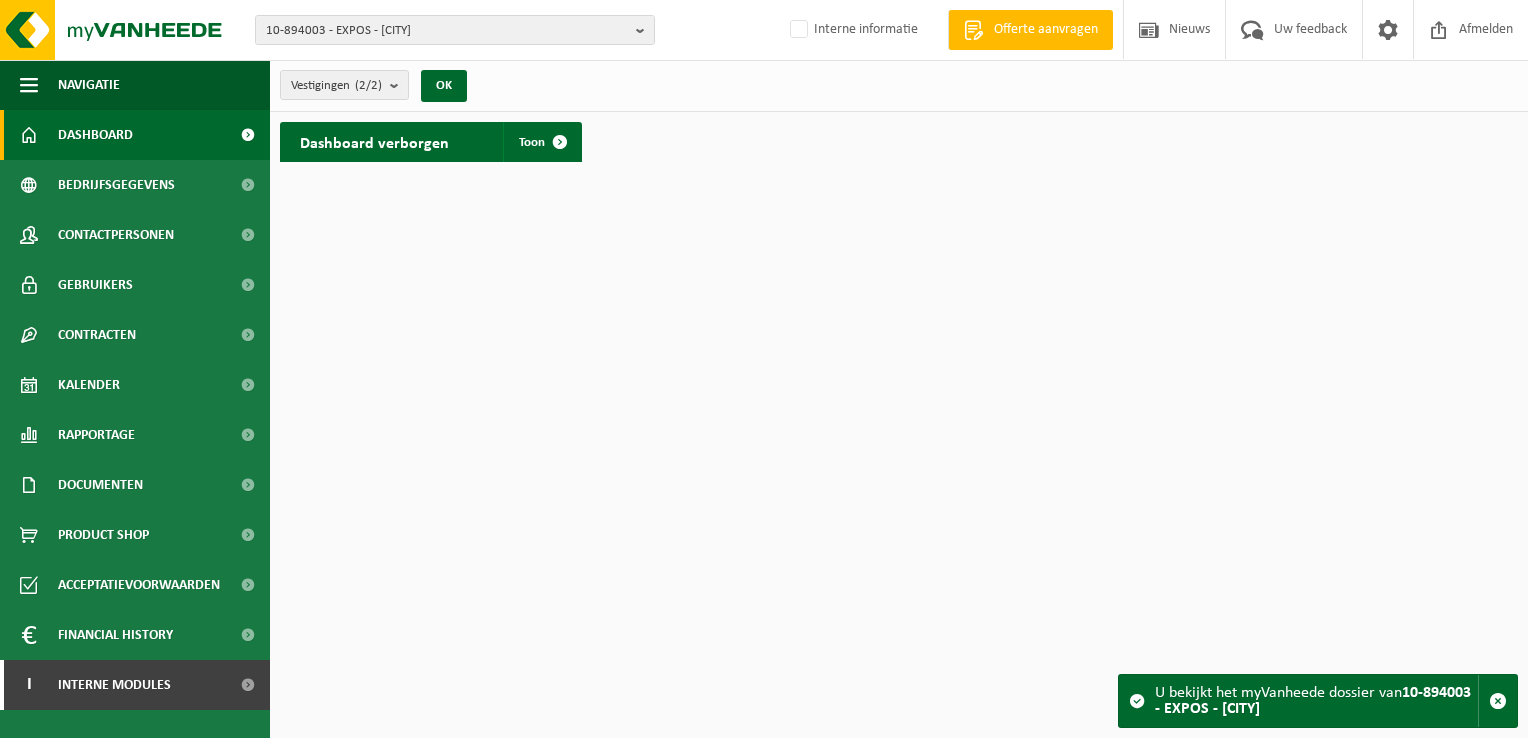 click on "Dashboard" at bounding box center [135, 135] 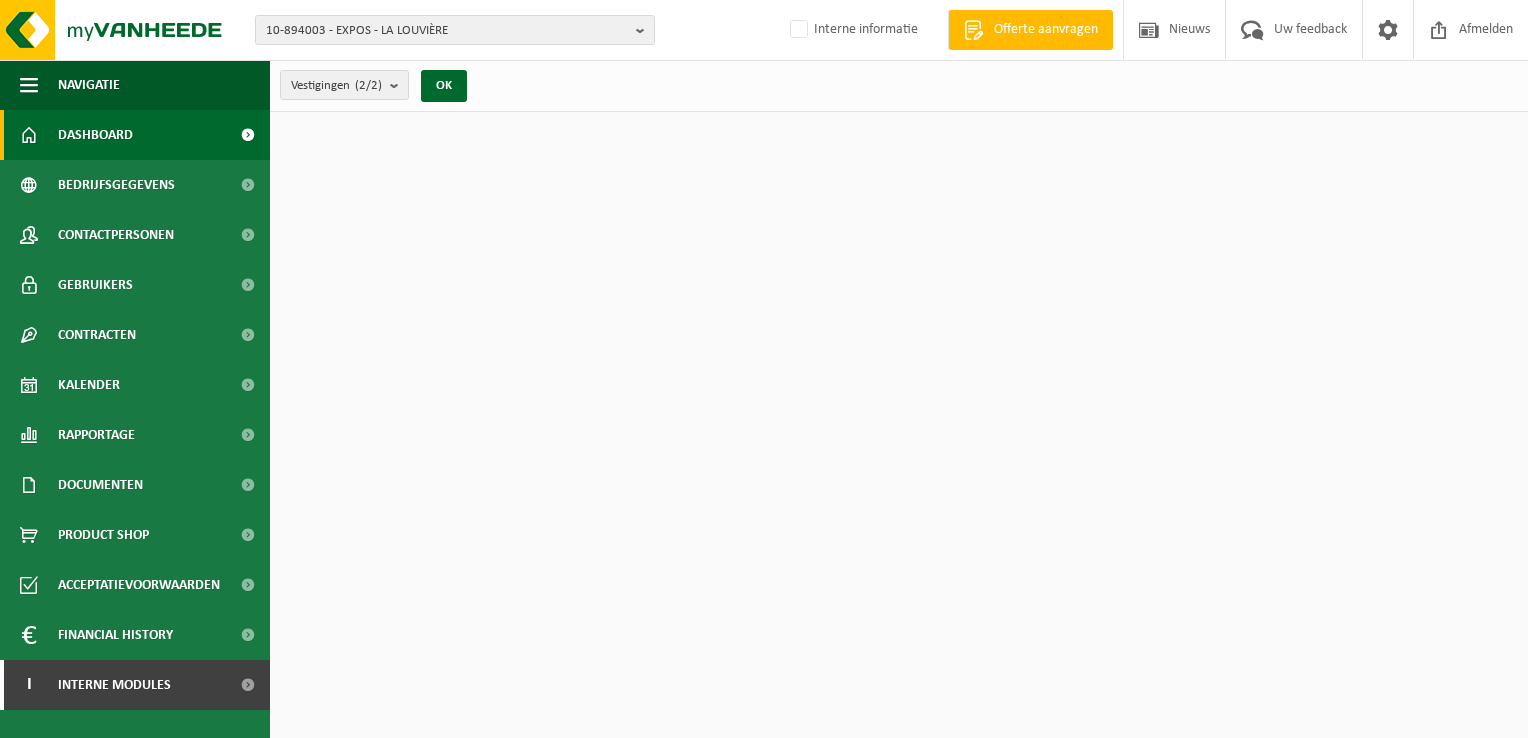 scroll, scrollTop: 0, scrollLeft: 0, axis: both 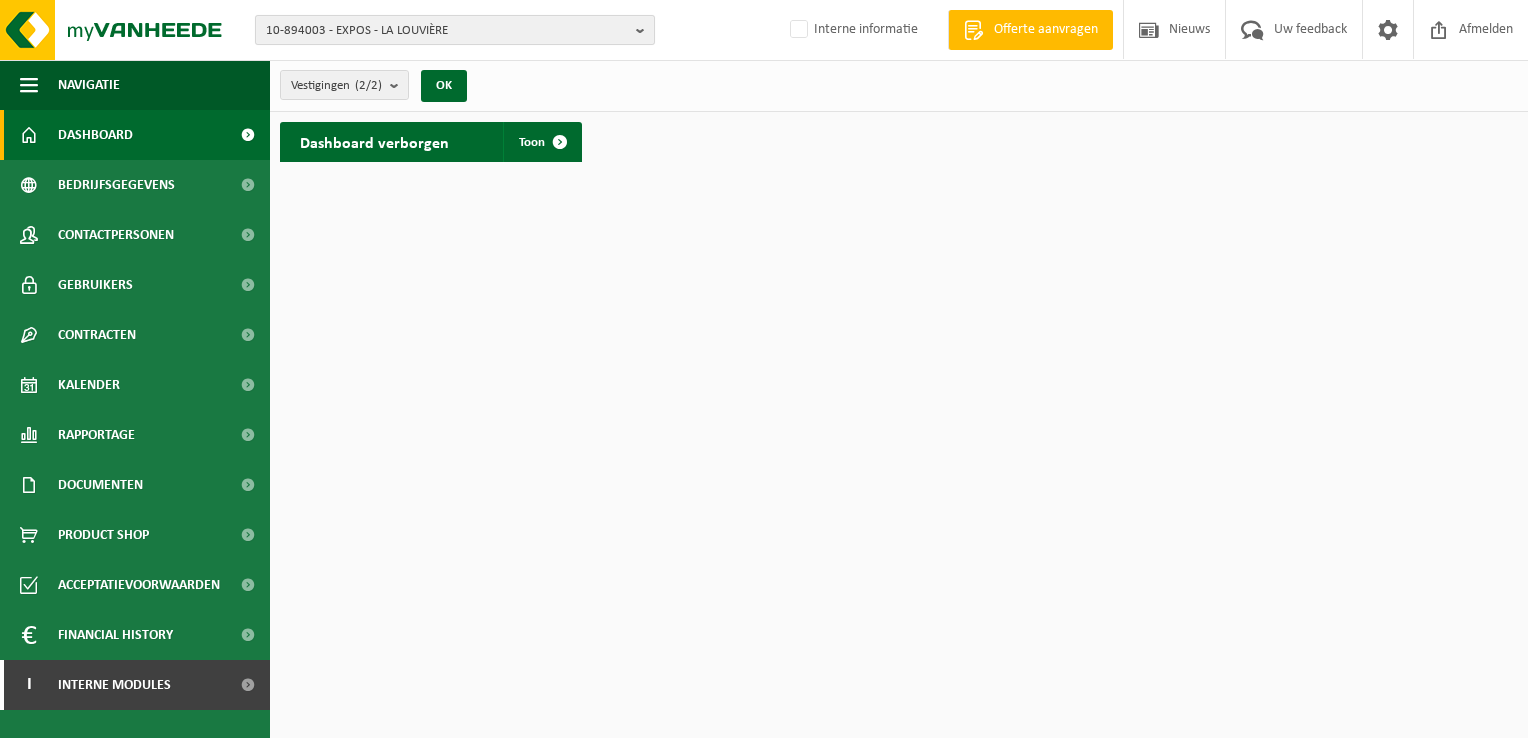 click on "10-894003 - EXPOS - LA LOUVIÈRE" at bounding box center (455, 30) 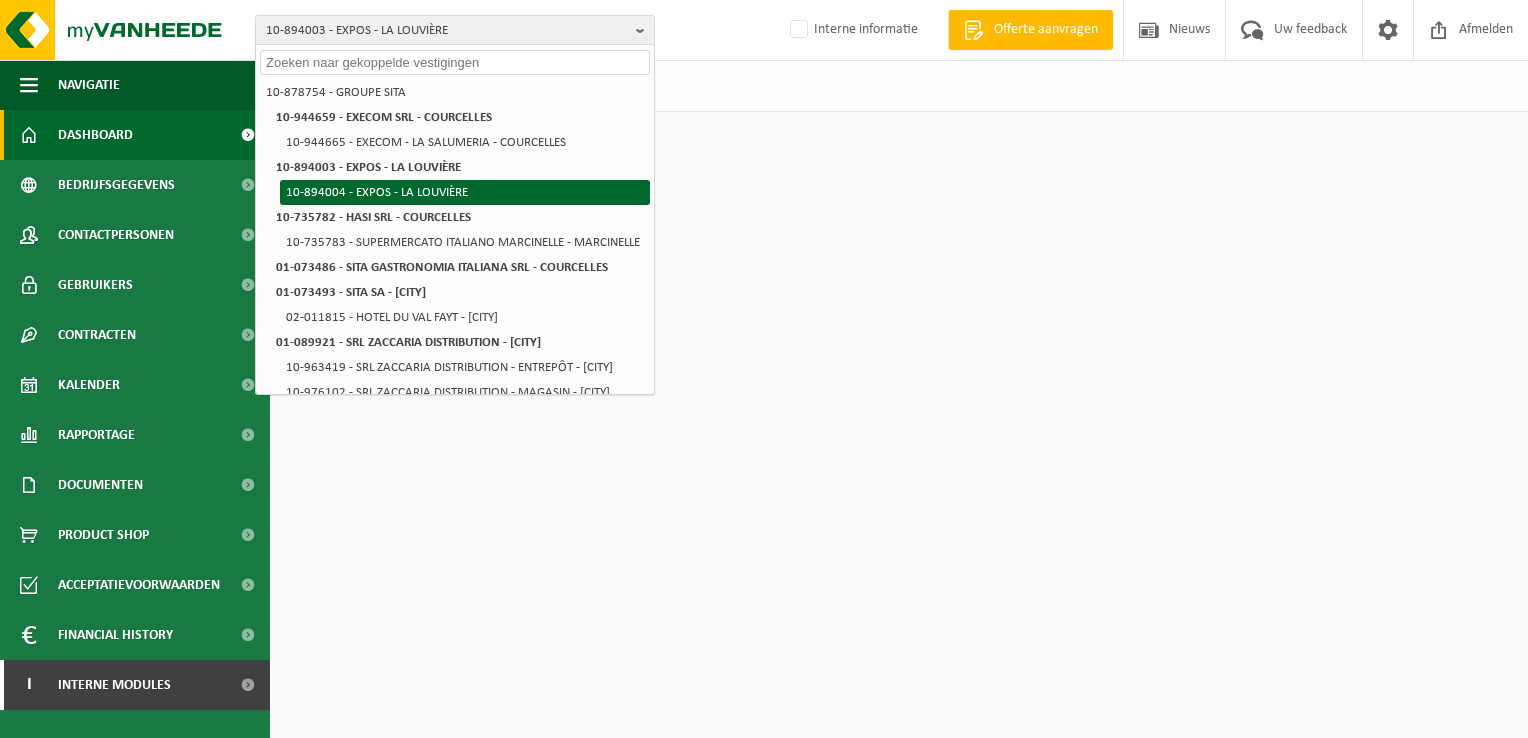 click on "10-894004 - EXPOS - LA LOUVIÈRE" at bounding box center (465, 192) 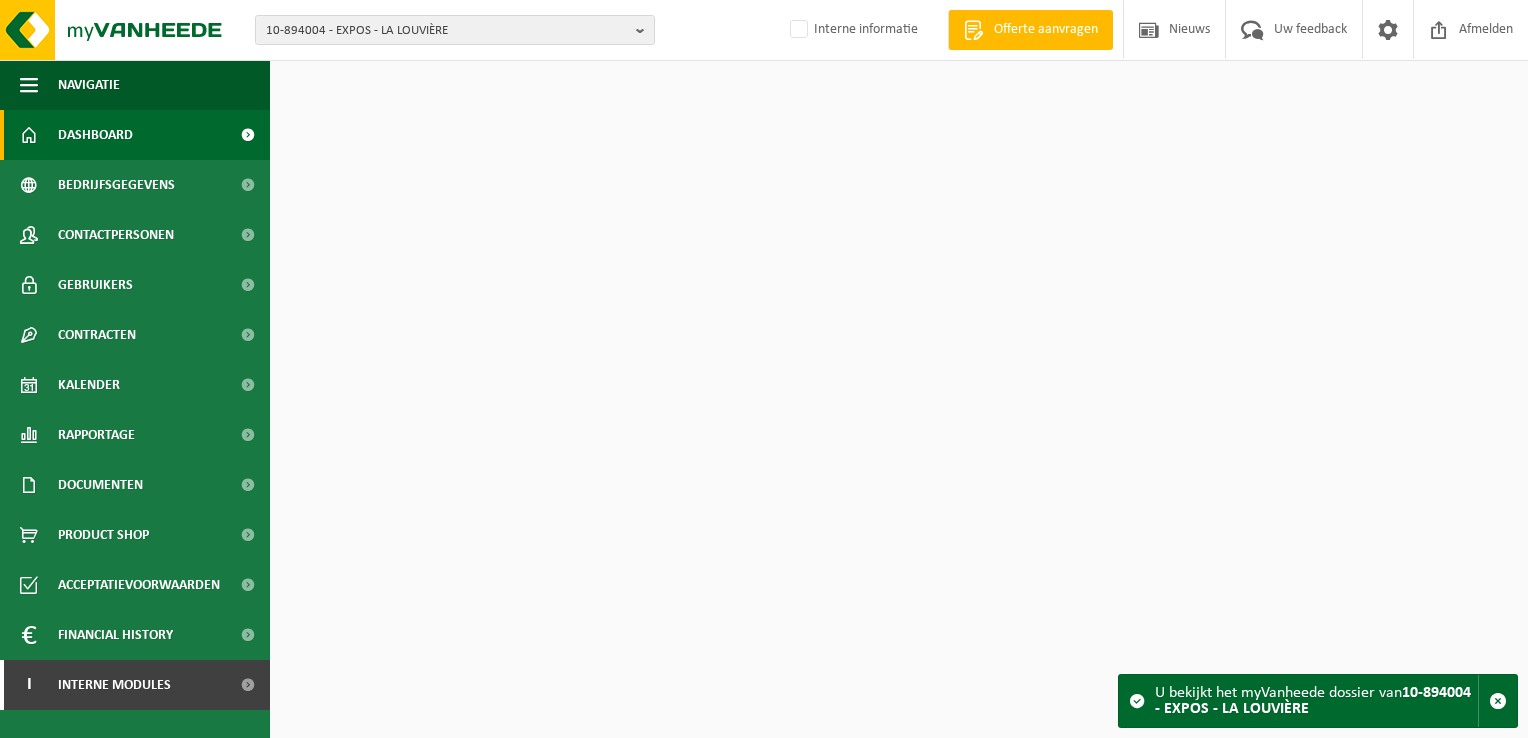 scroll, scrollTop: 0, scrollLeft: 0, axis: both 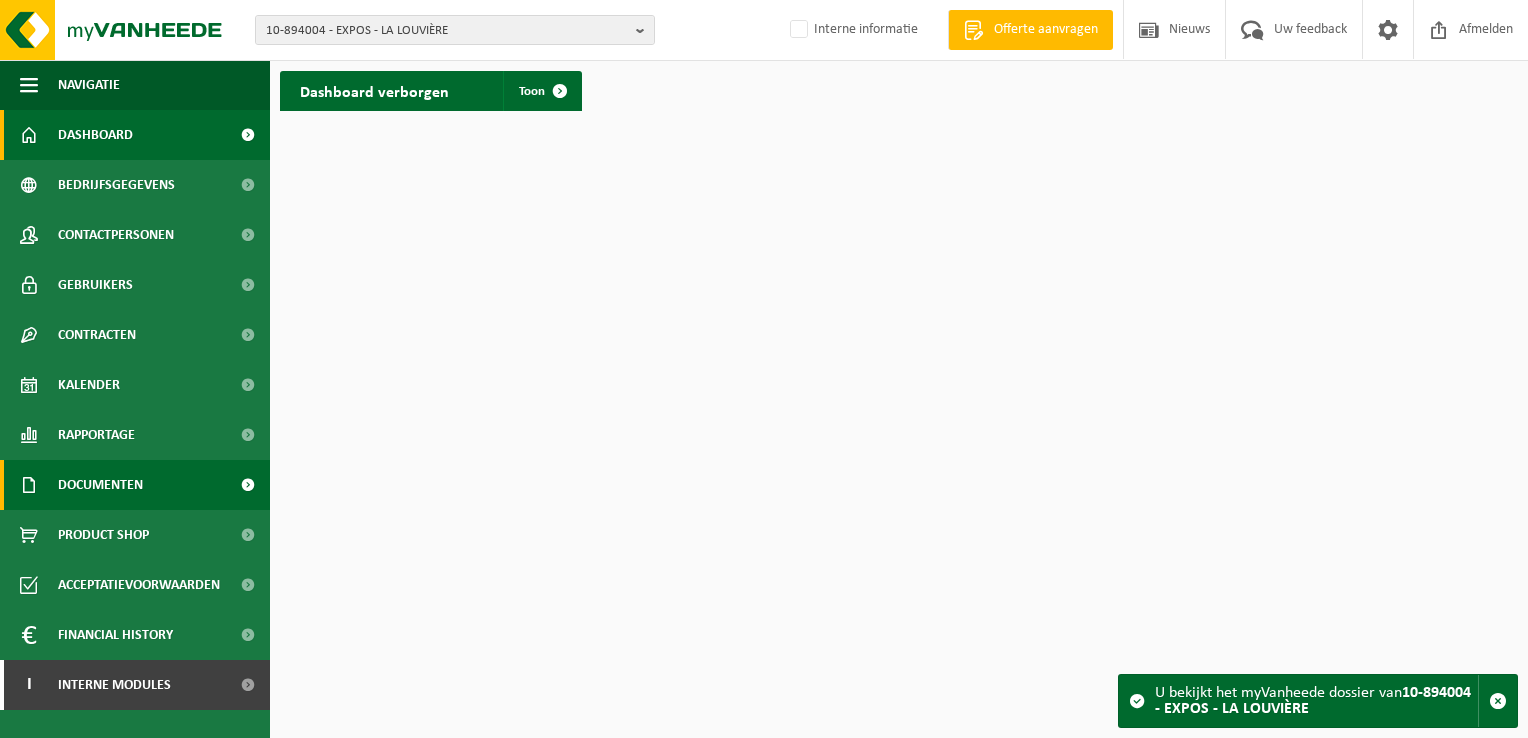 click on "Documenten" at bounding box center (100, 485) 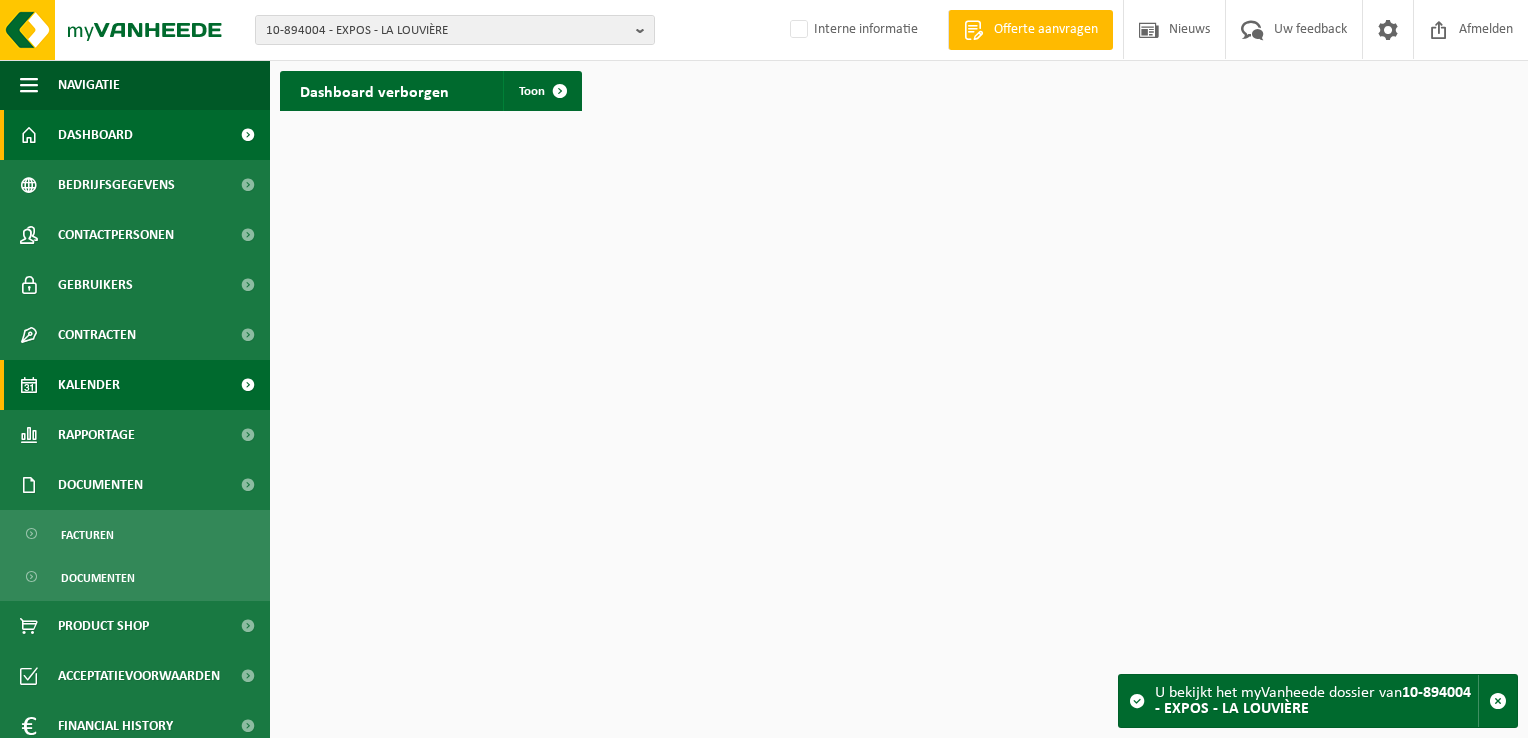 click on "Kalender" at bounding box center (89, 385) 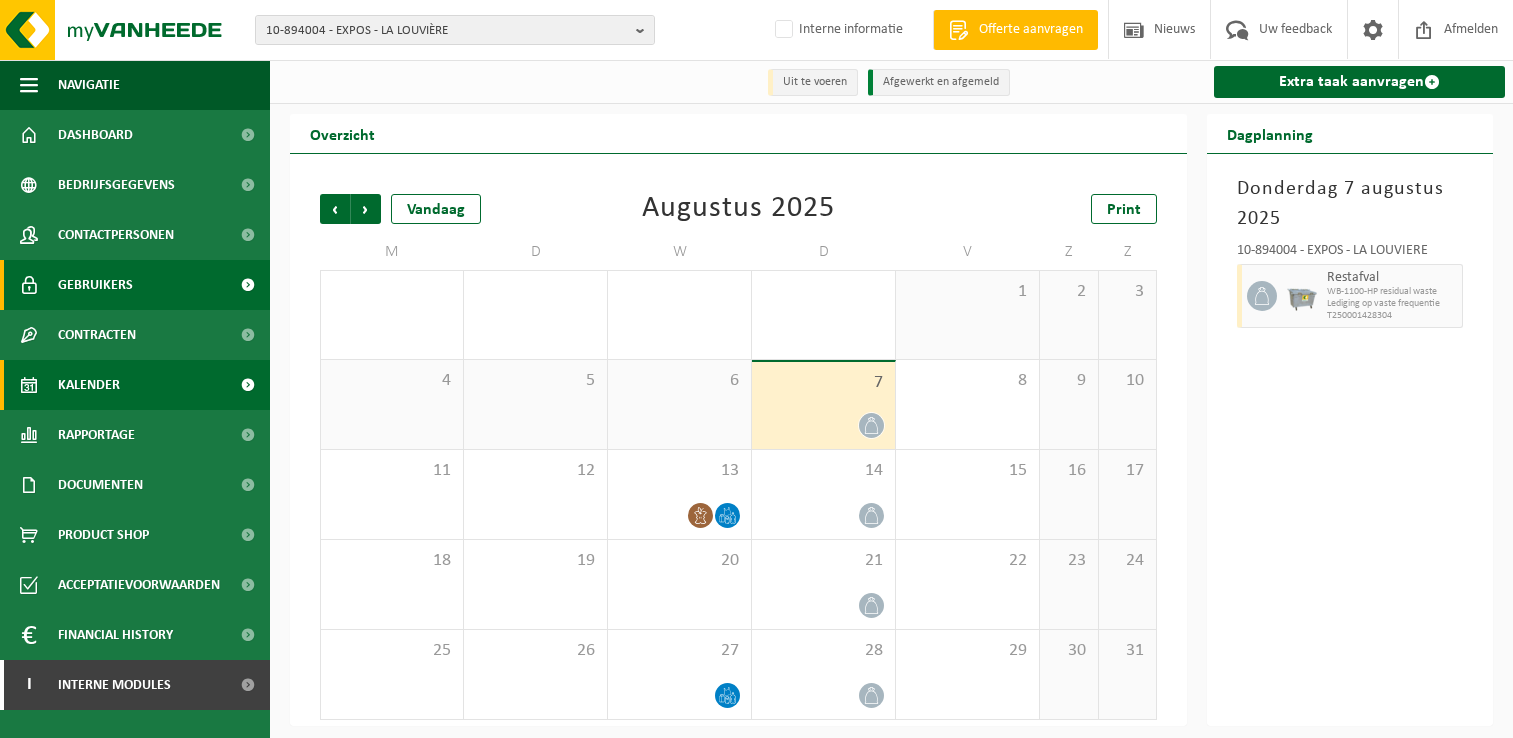 scroll, scrollTop: 0, scrollLeft: 0, axis: both 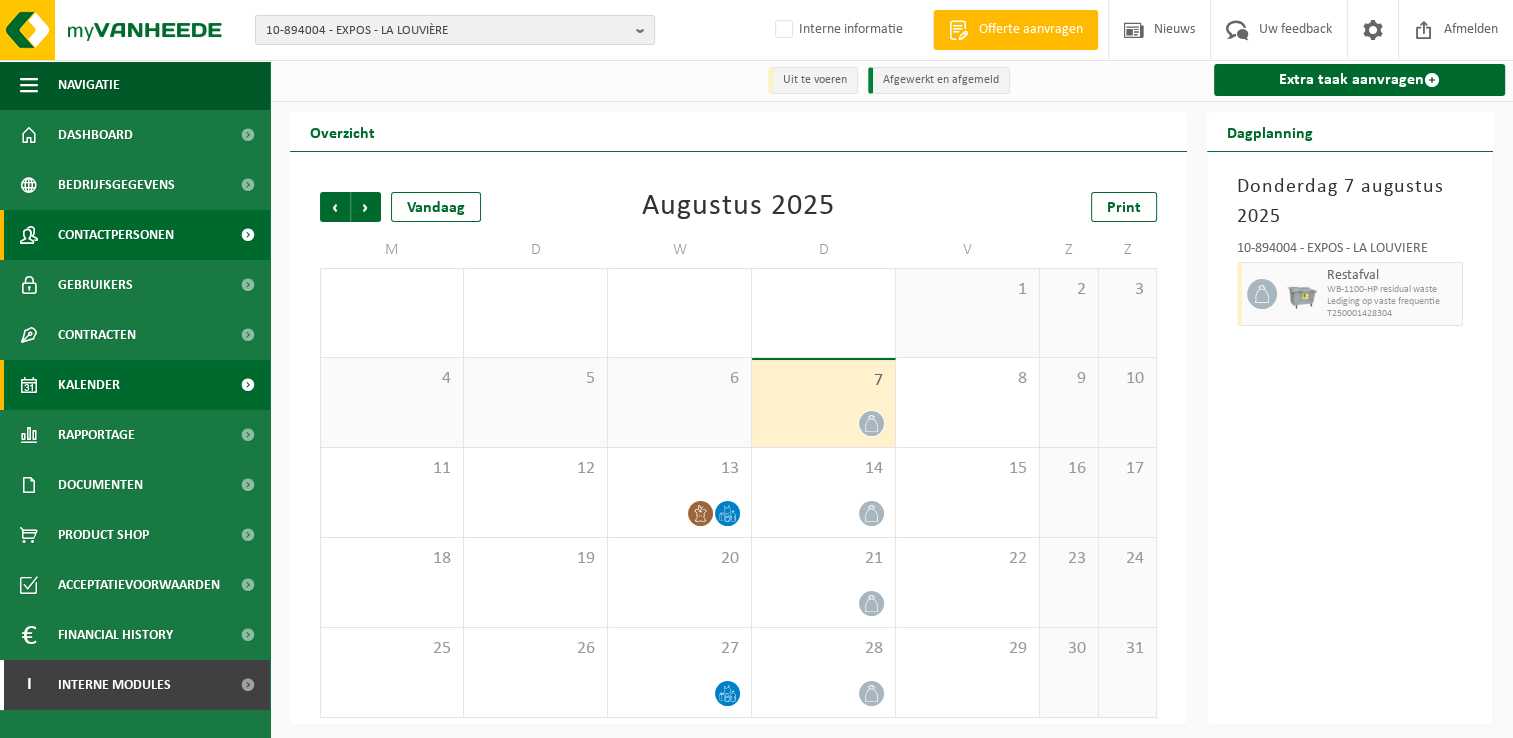 click on "Contactpersonen" at bounding box center (135, 235) 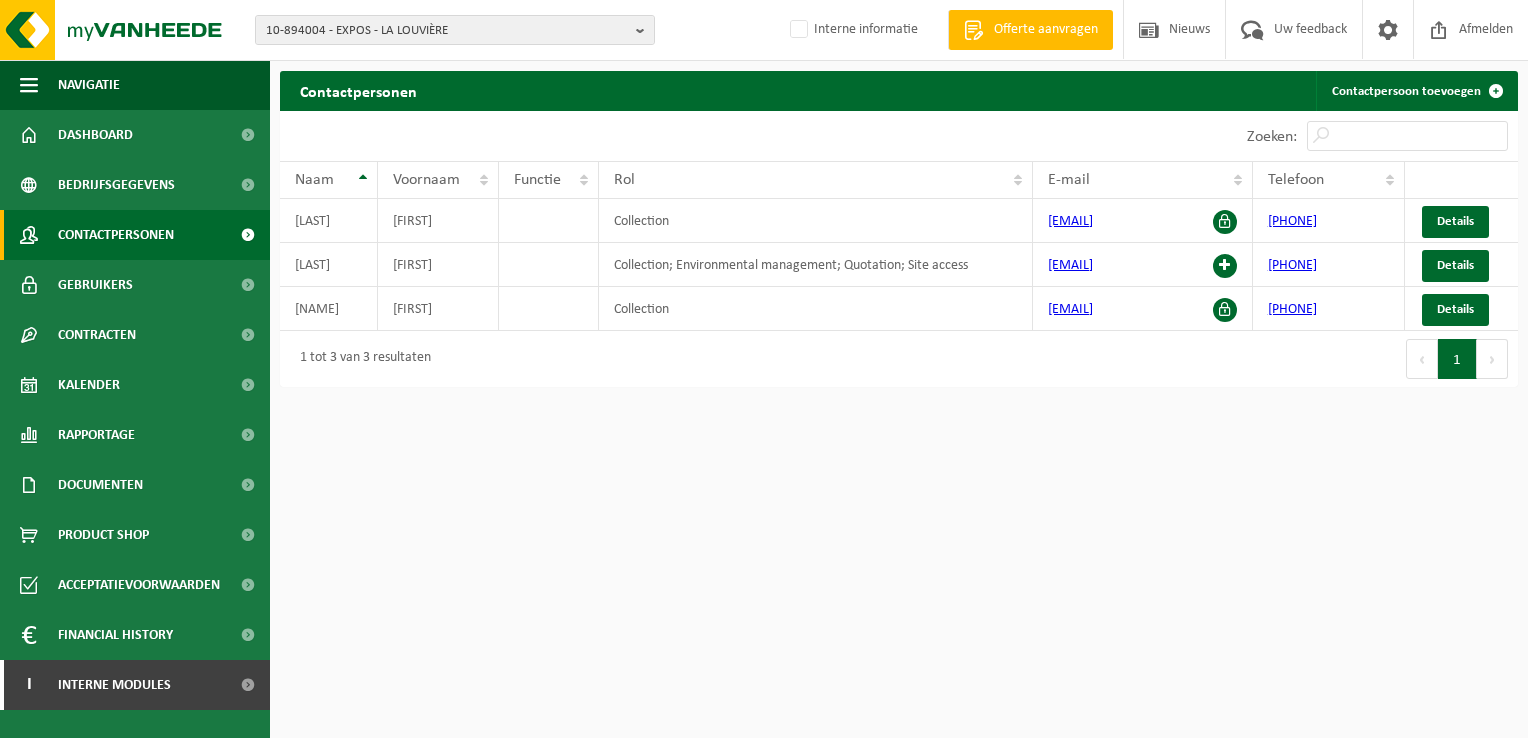 scroll, scrollTop: 0, scrollLeft: 0, axis: both 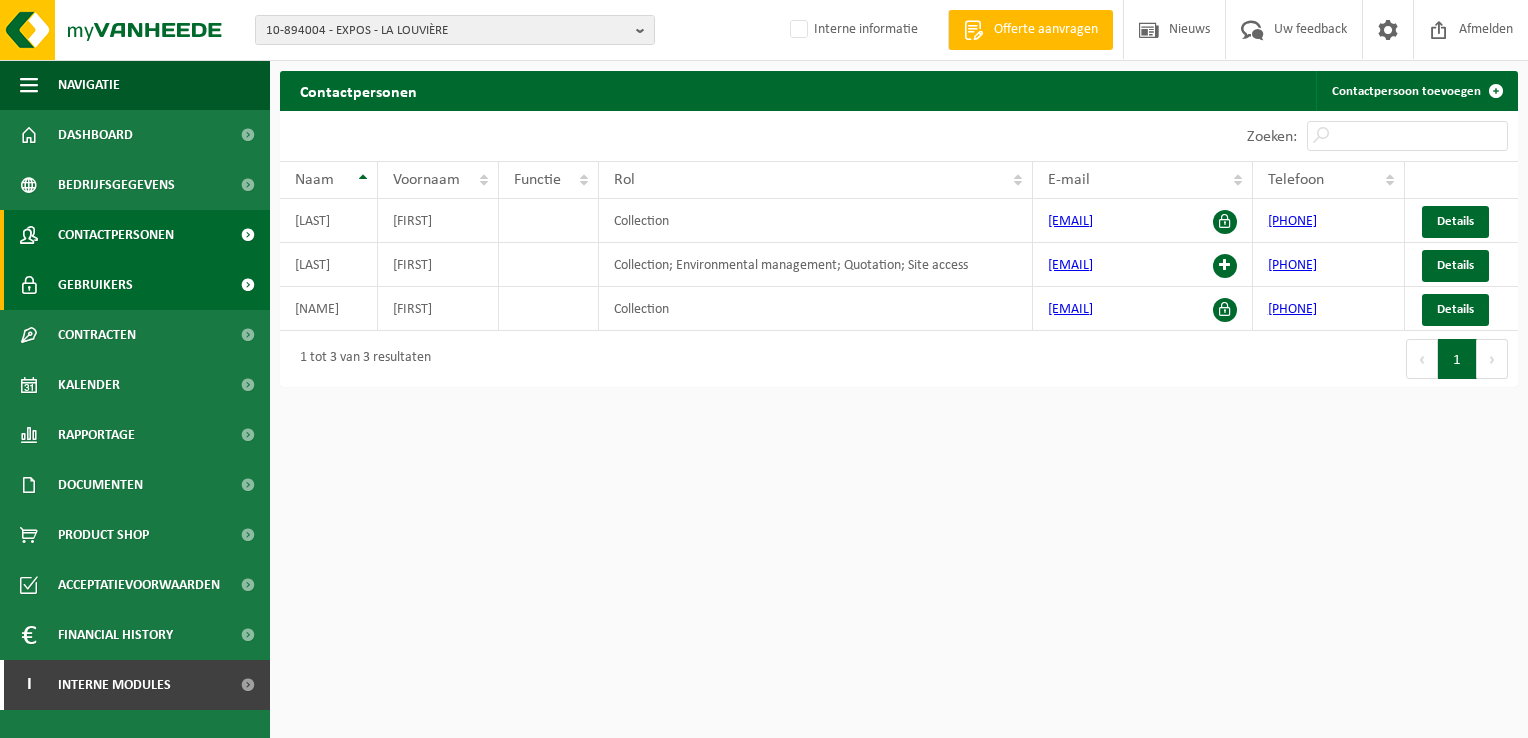 click on "Gebruikers" at bounding box center [135, 285] 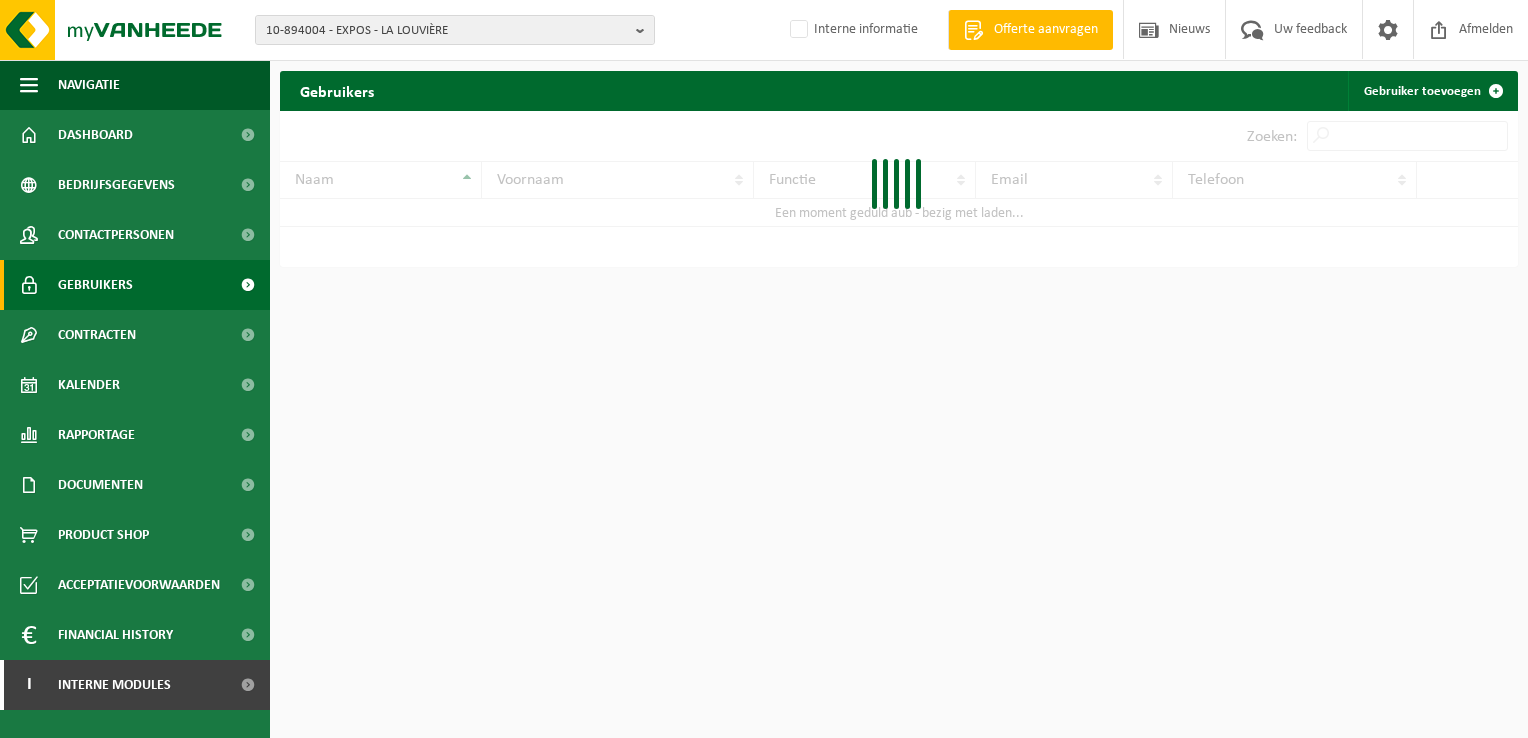 scroll, scrollTop: 0, scrollLeft: 0, axis: both 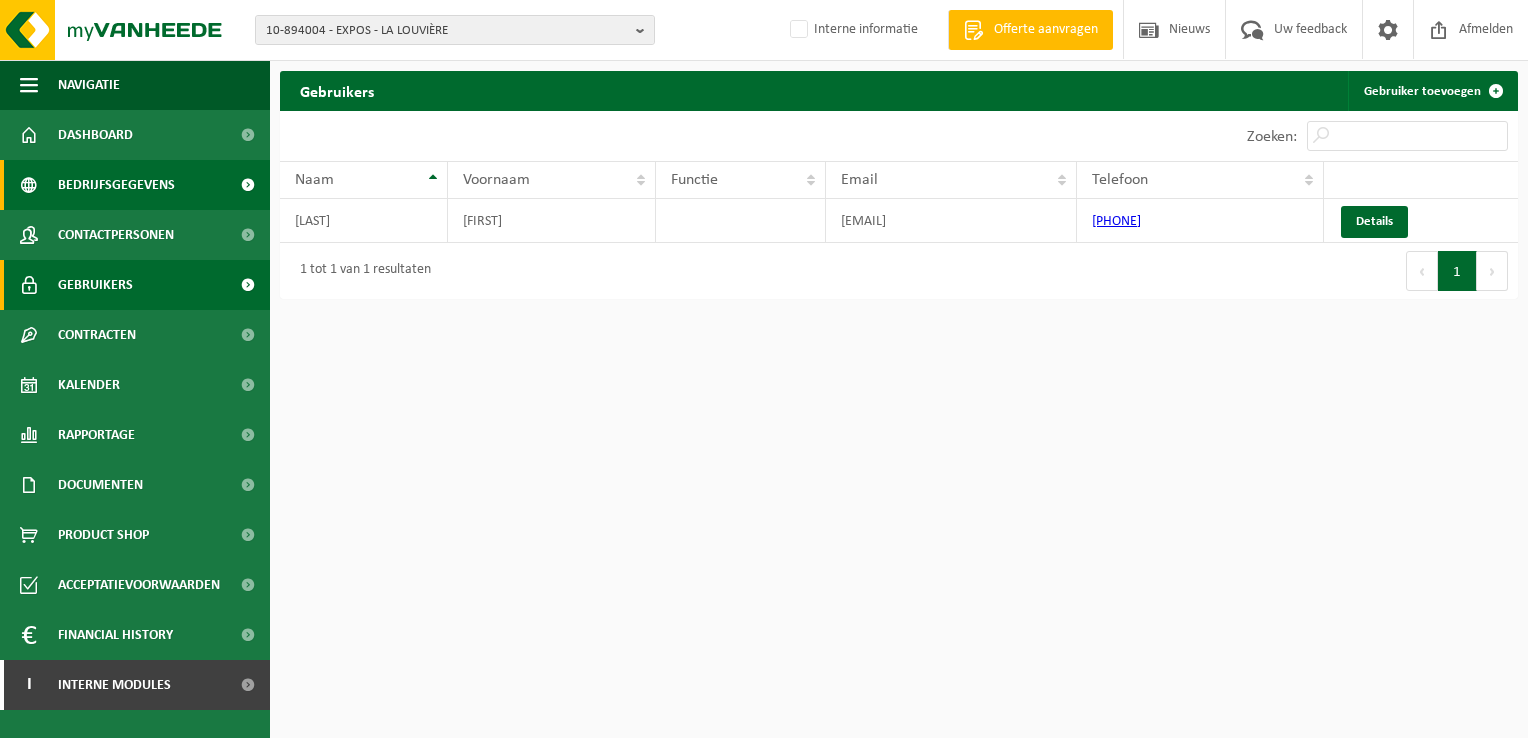 click on "Bedrijfsgegevens" at bounding box center [135, 185] 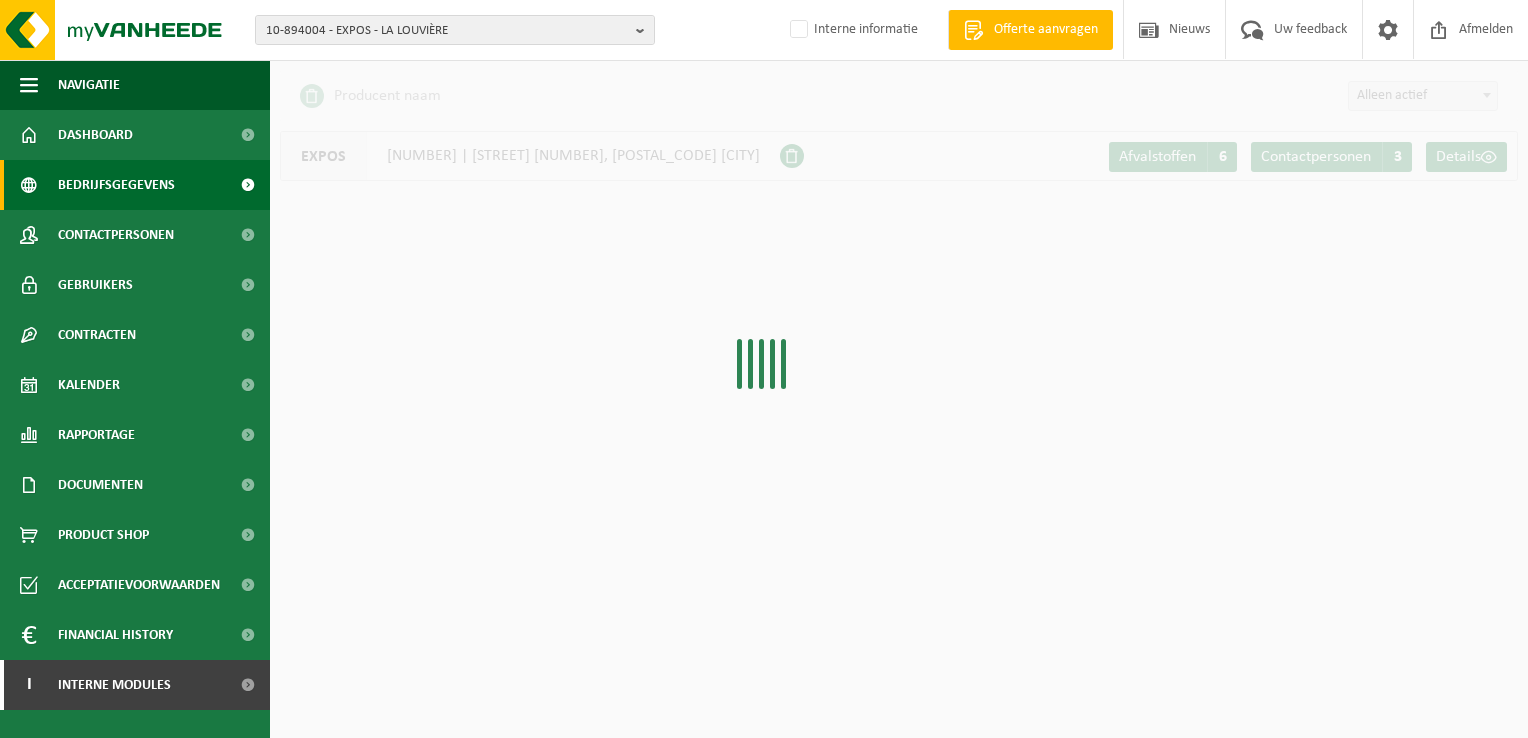 scroll, scrollTop: 0, scrollLeft: 0, axis: both 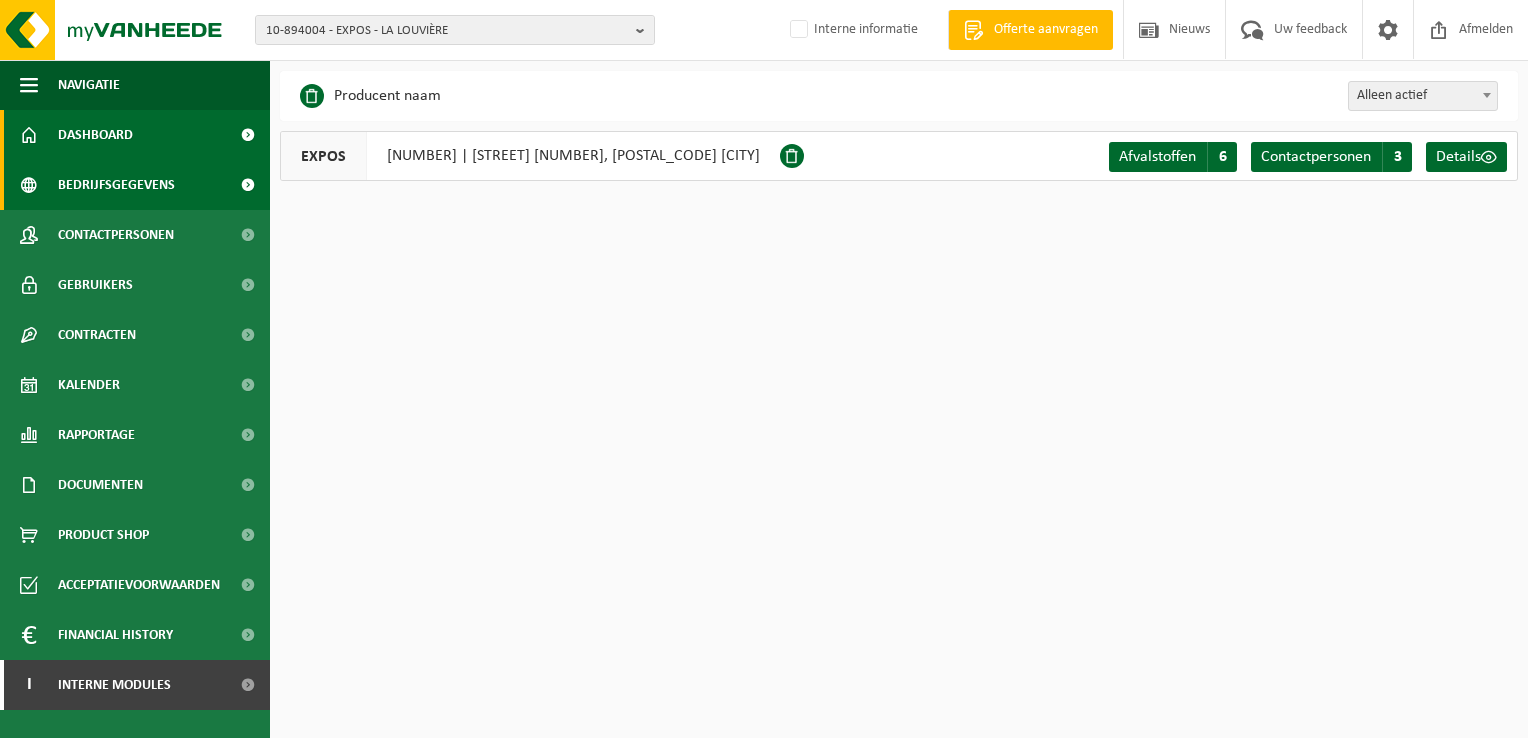 click on "Dashboard" at bounding box center (135, 135) 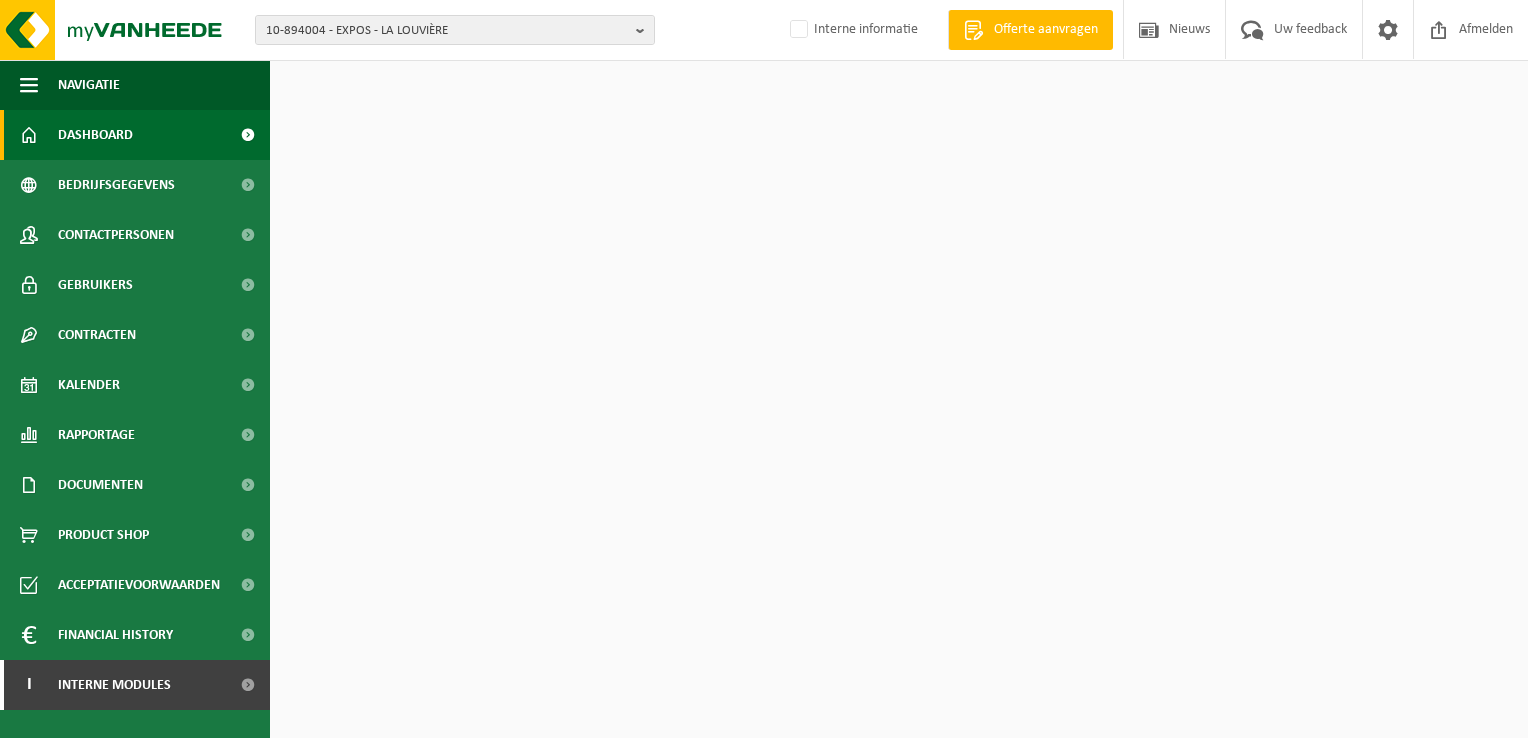 scroll, scrollTop: 0, scrollLeft: 0, axis: both 